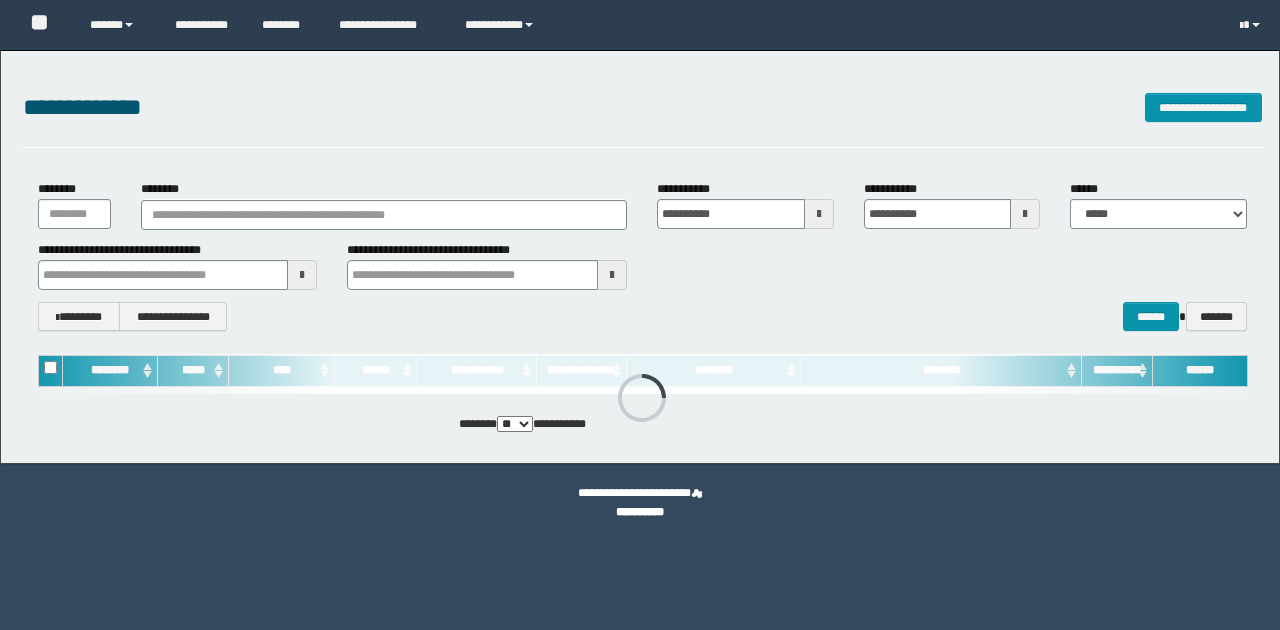 scroll, scrollTop: 0, scrollLeft: 0, axis: both 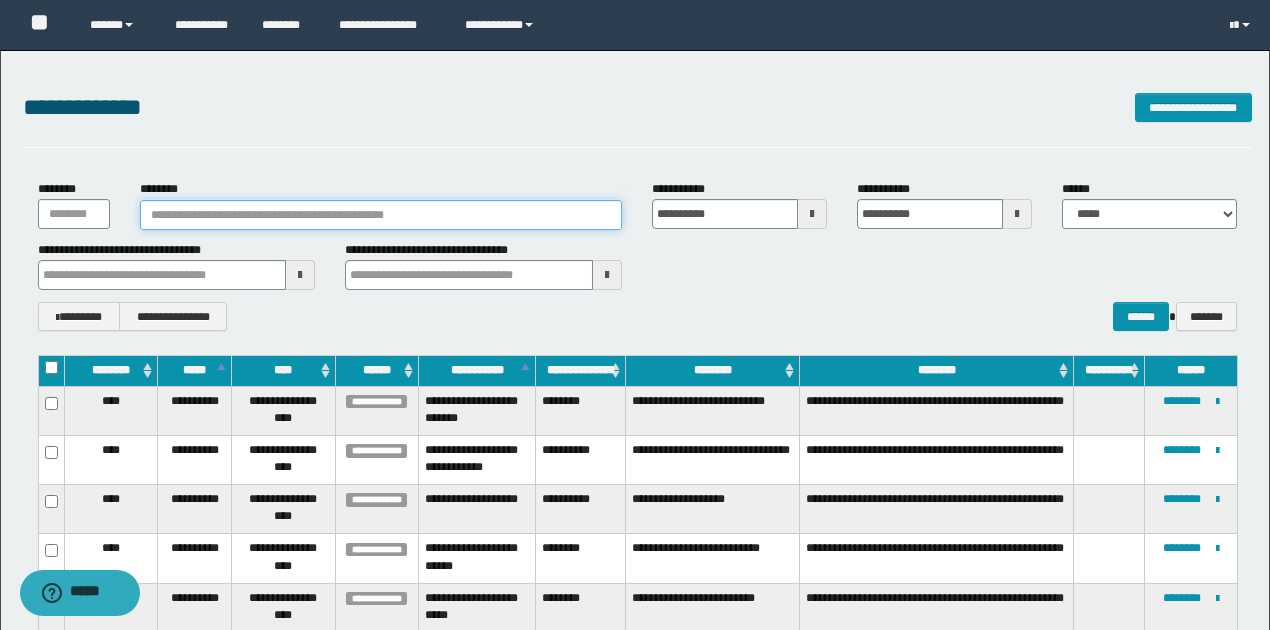 paste on "********" 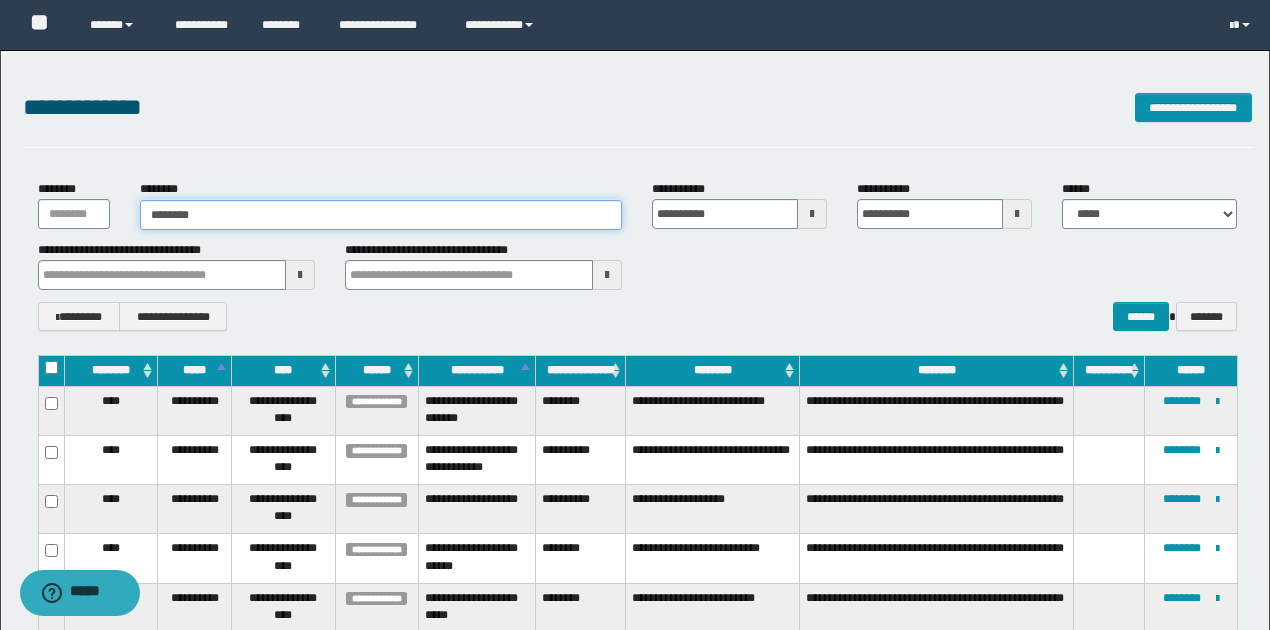type on "********" 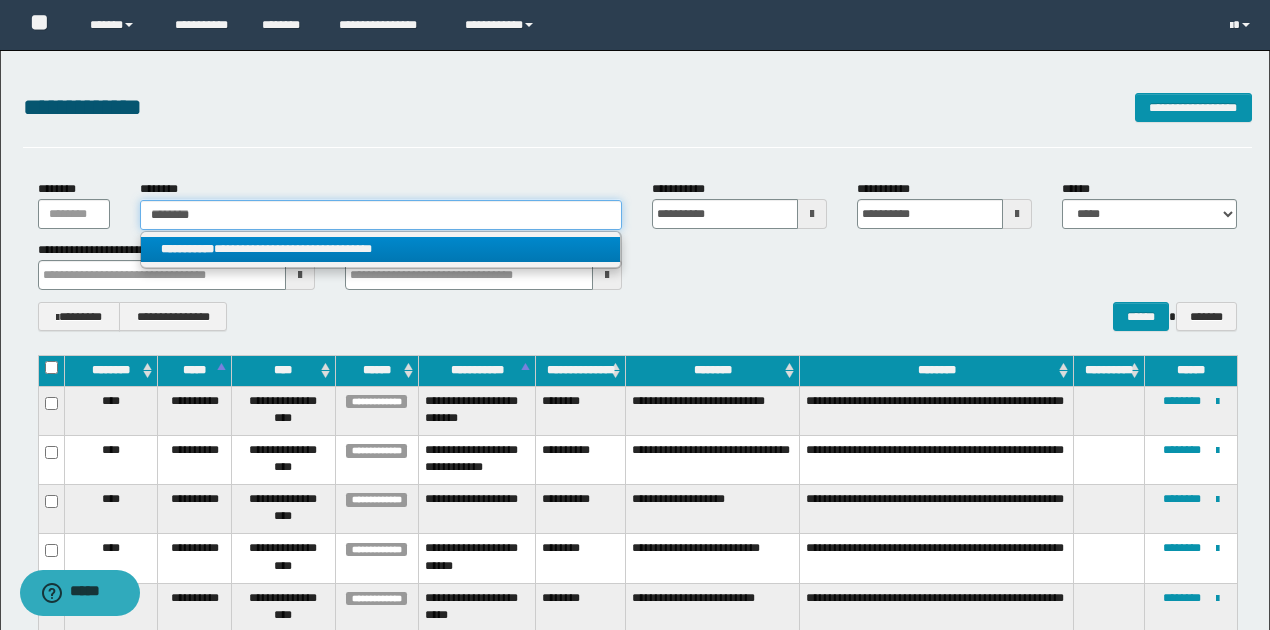type on "********" 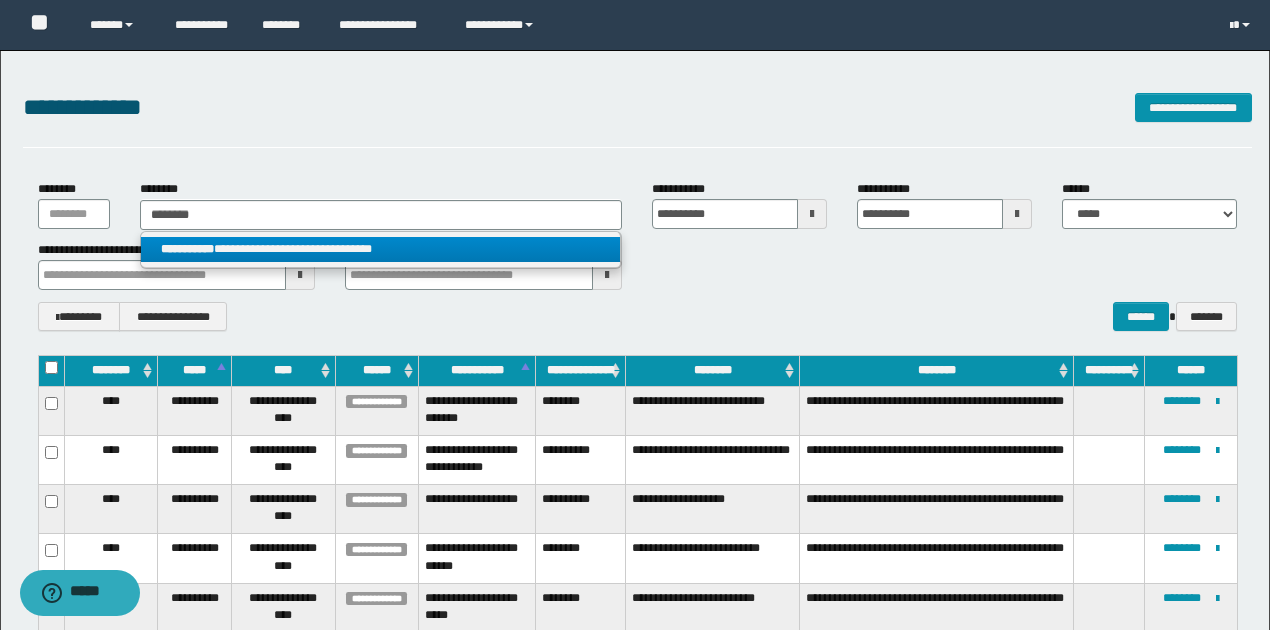 click on "**********" at bounding box center [380, 249] 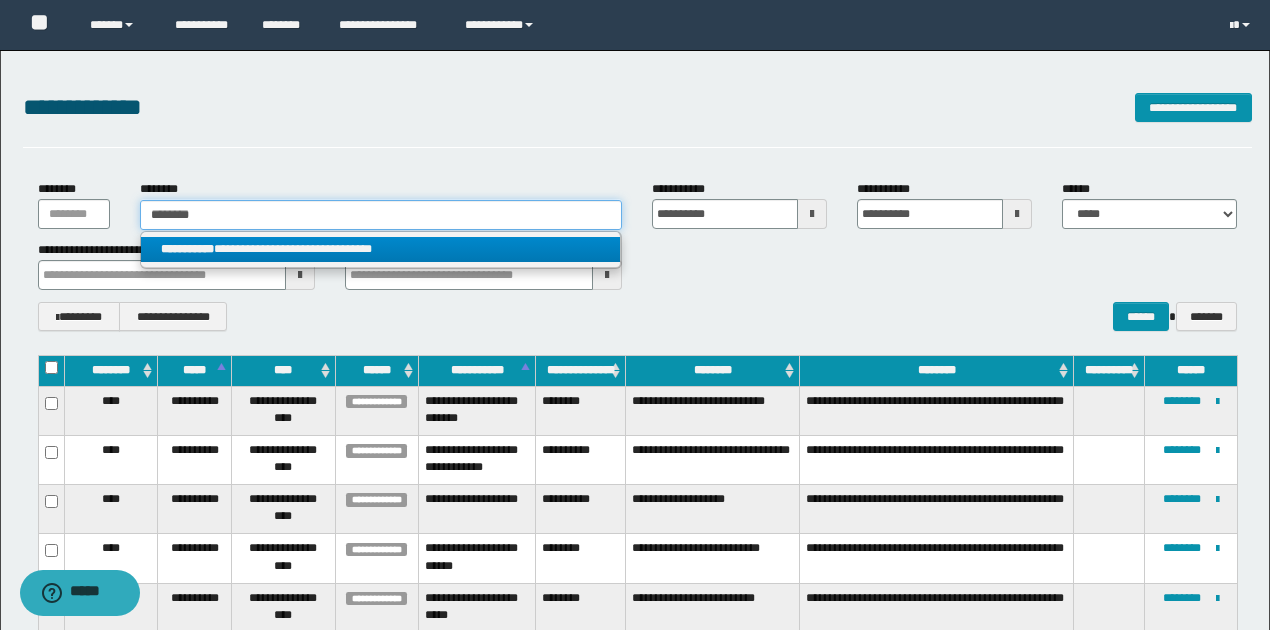 type 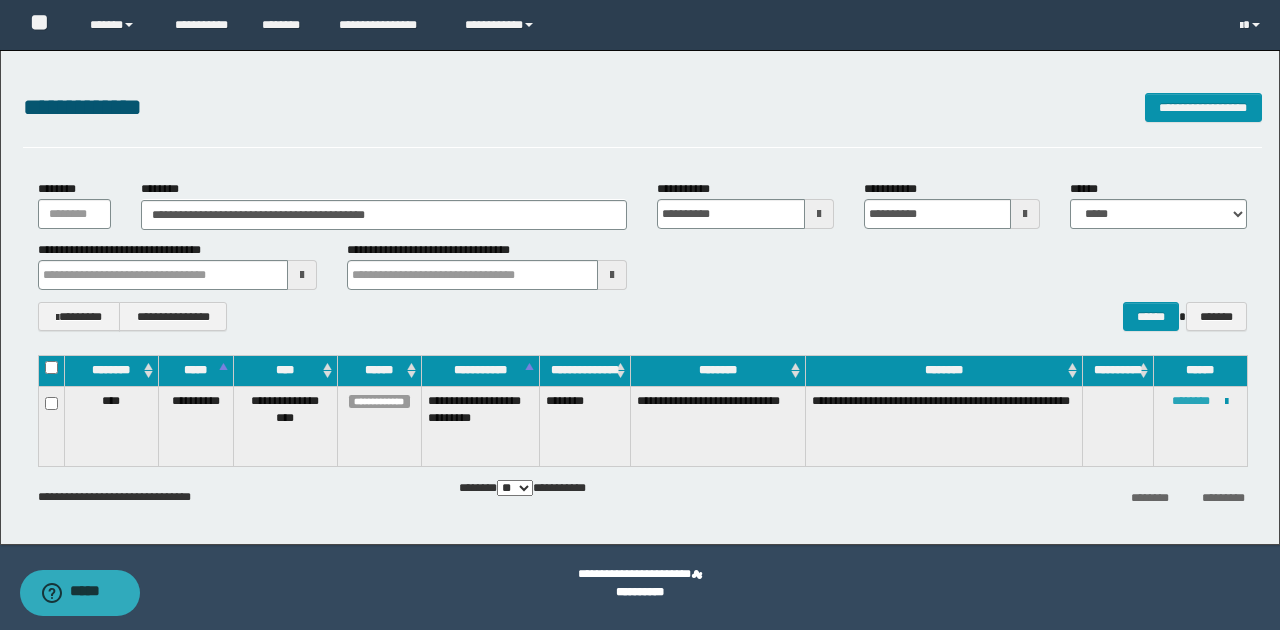 click on "********" at bounding box center (1191, 401) 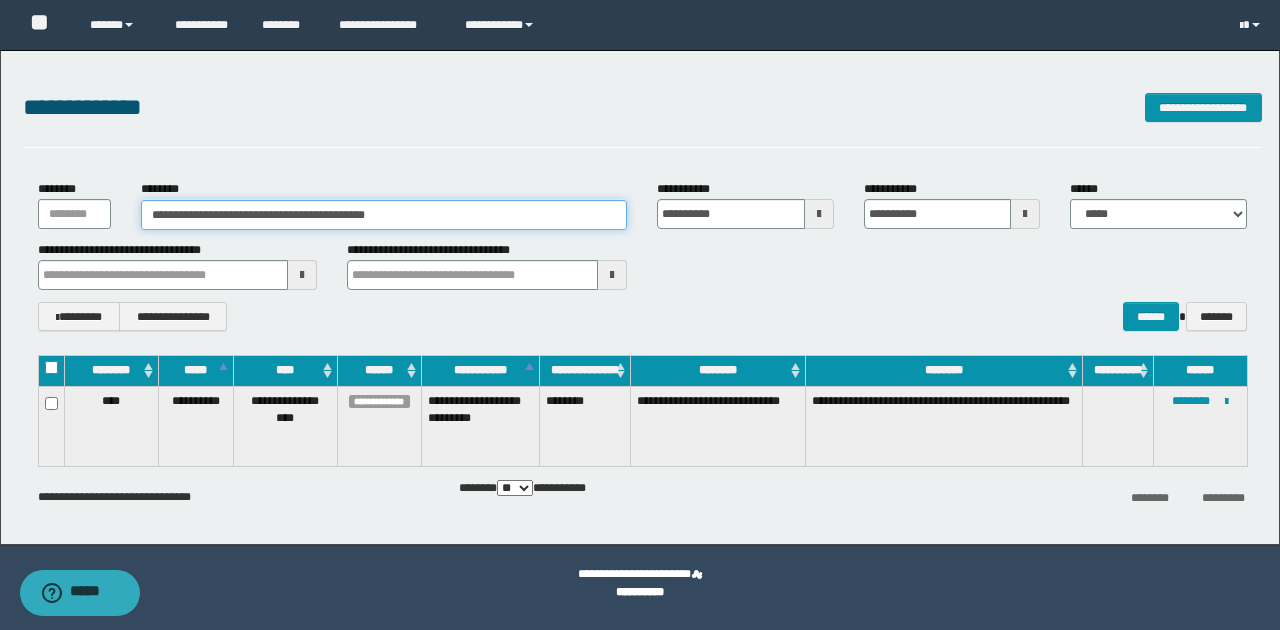 drag, startPoint x: 234, startPoint y: 215, endPoint x: 461, endPoint y: 210, distance: 227.05505 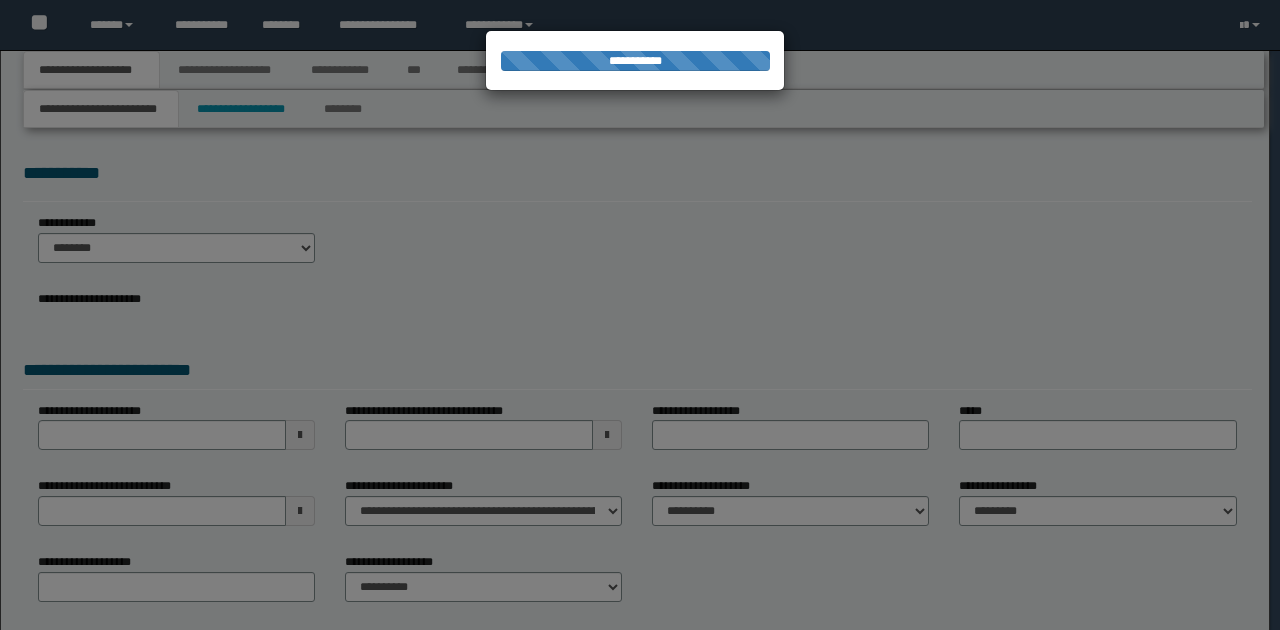 scroll, scrollTop: 0, scrollLeft: 0, axis: both 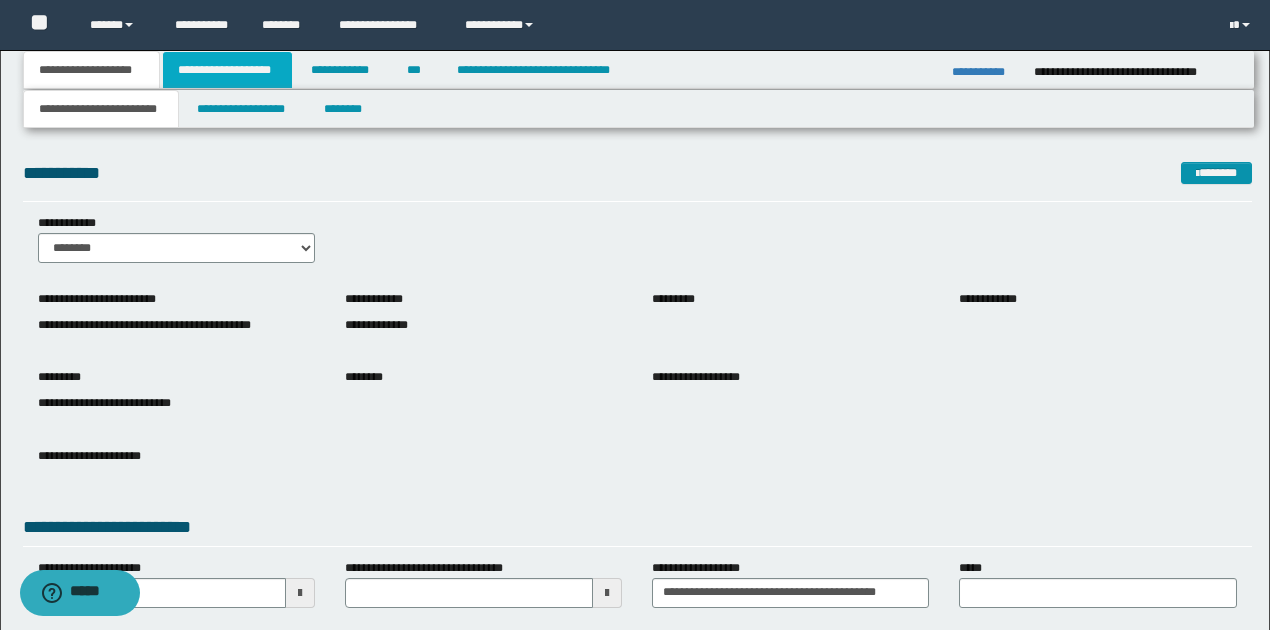 click on "**********" at bounding box center [227, 70] 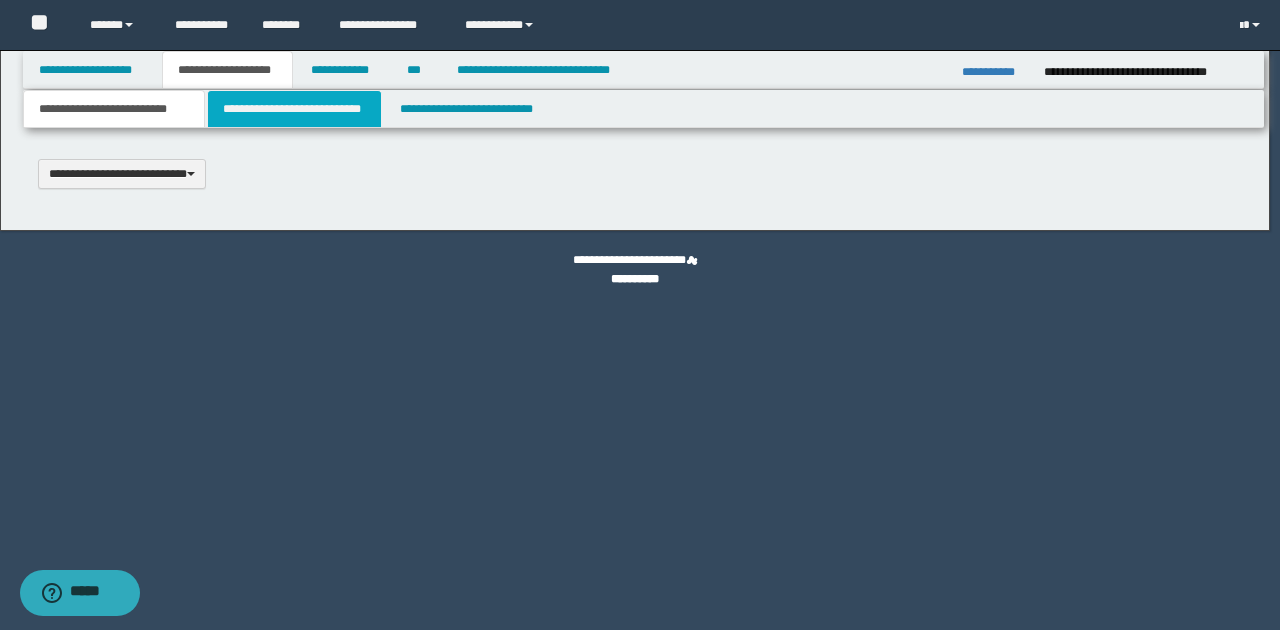 type 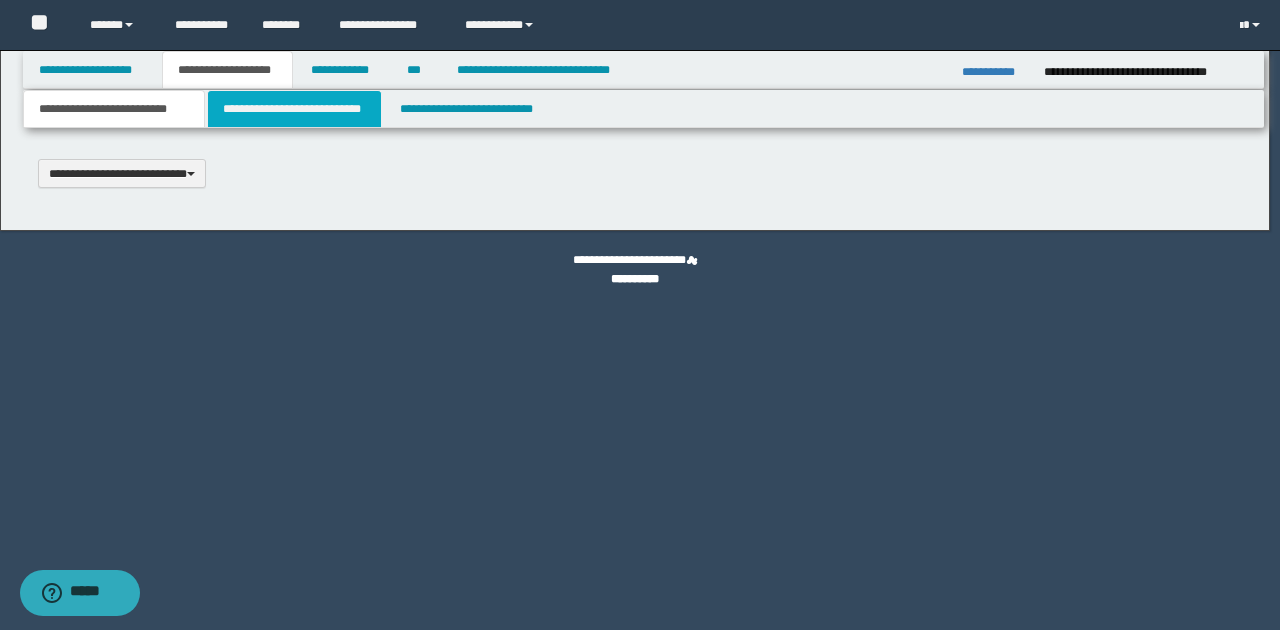 scroll, scrollTop: 0, scrollLeft: 0, axis: both 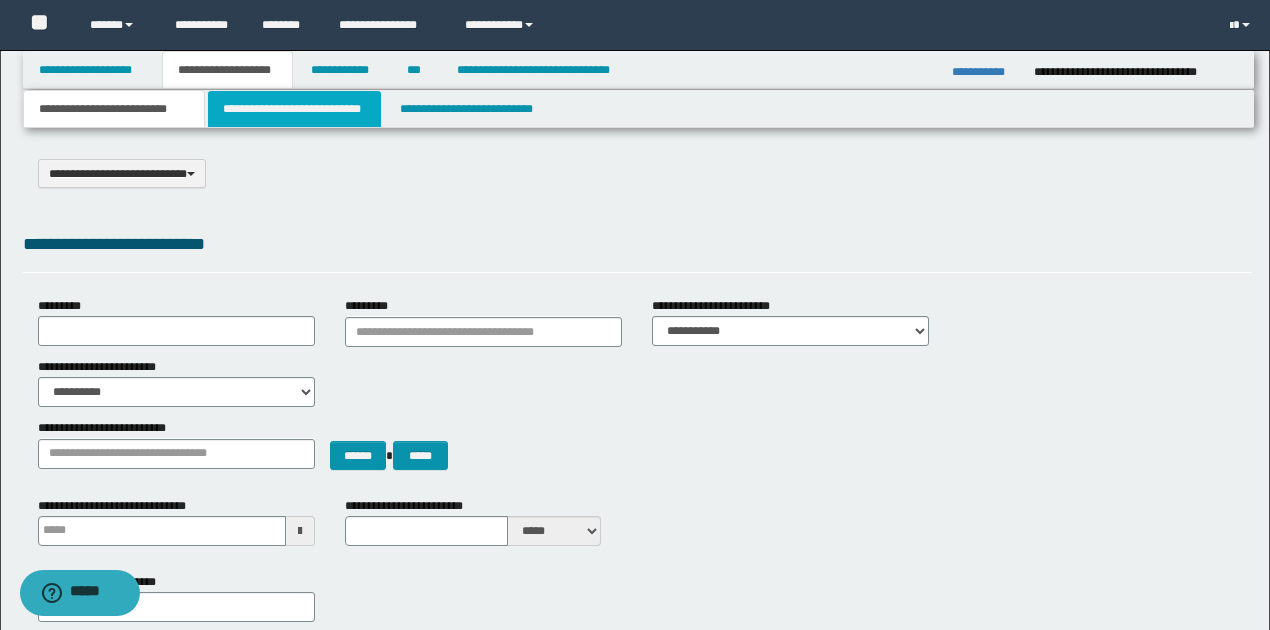click on "**********" at bounding box center (294, 109) 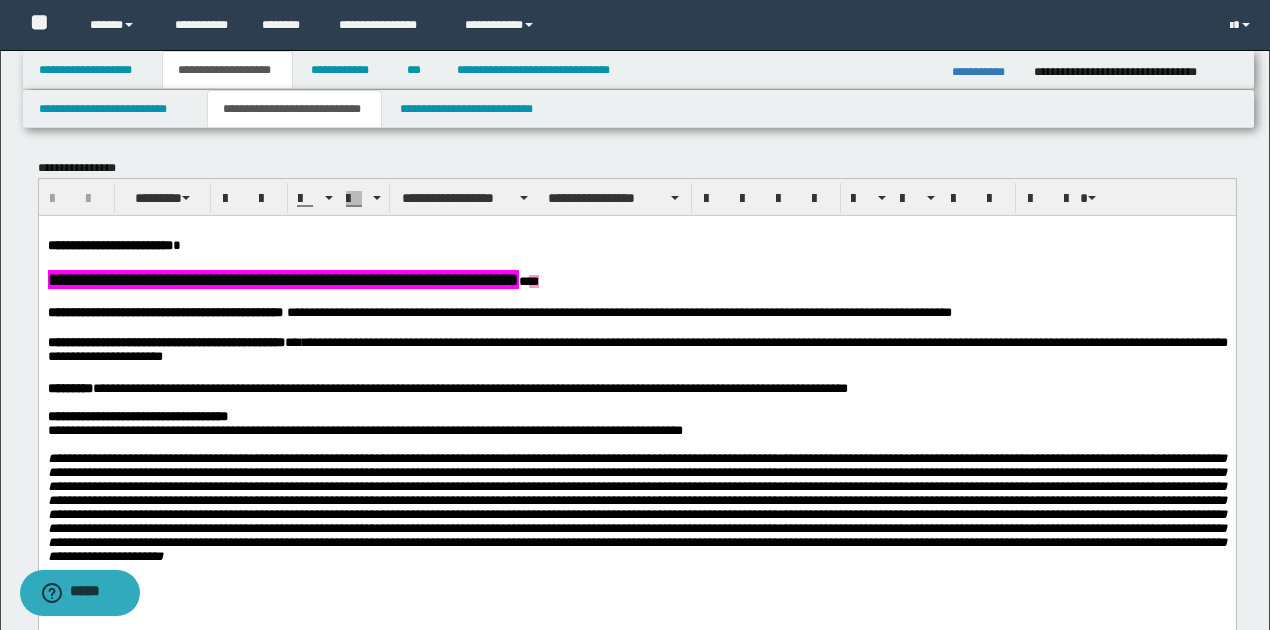 scroll, scrollTop: 66, scrollLeft: 0, axis: vertical 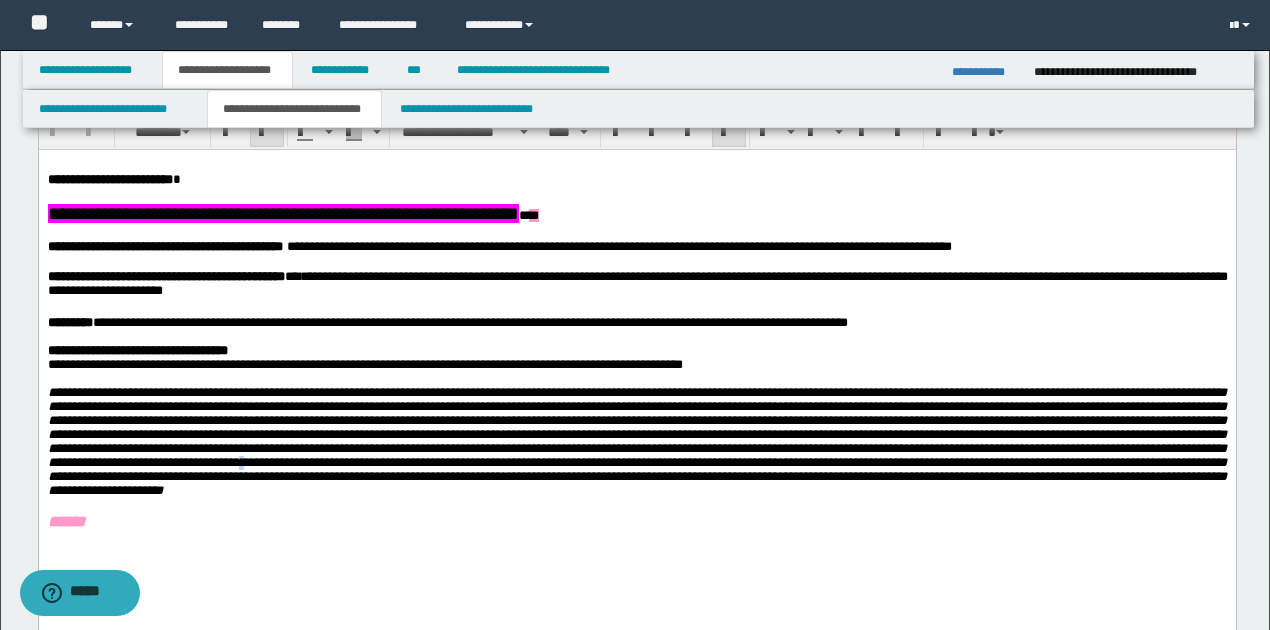 click at bounding box center [636, 440] 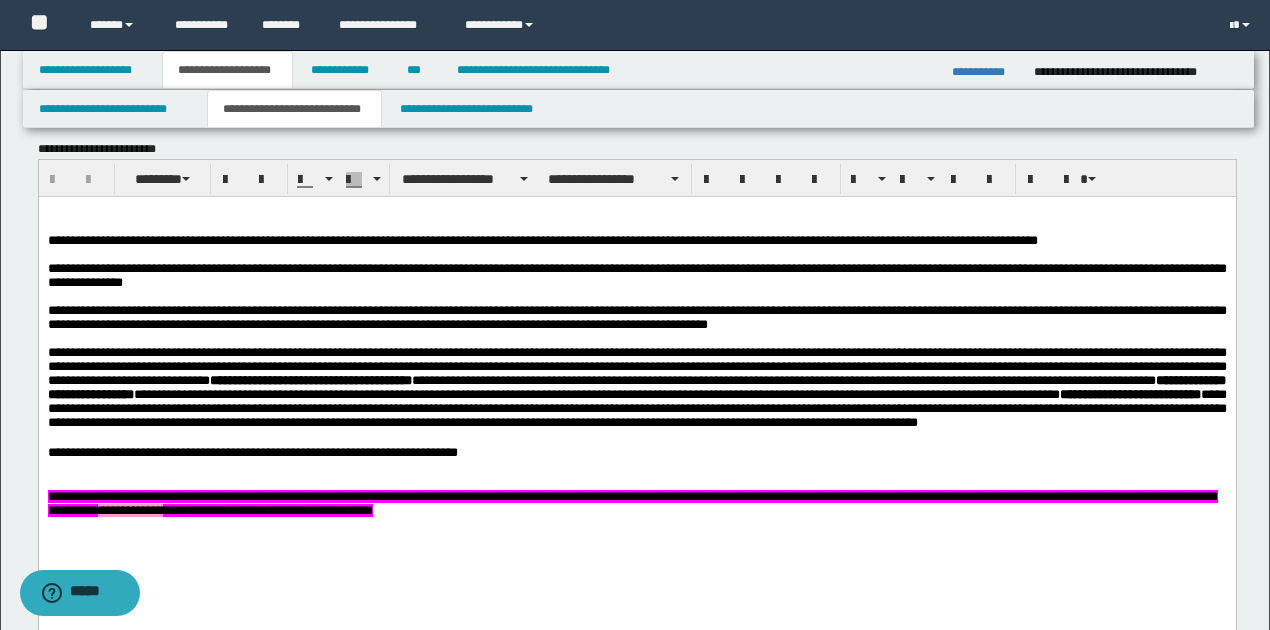 scroll, scrollTop: 733, scrollLeft: 0, axis: vertical 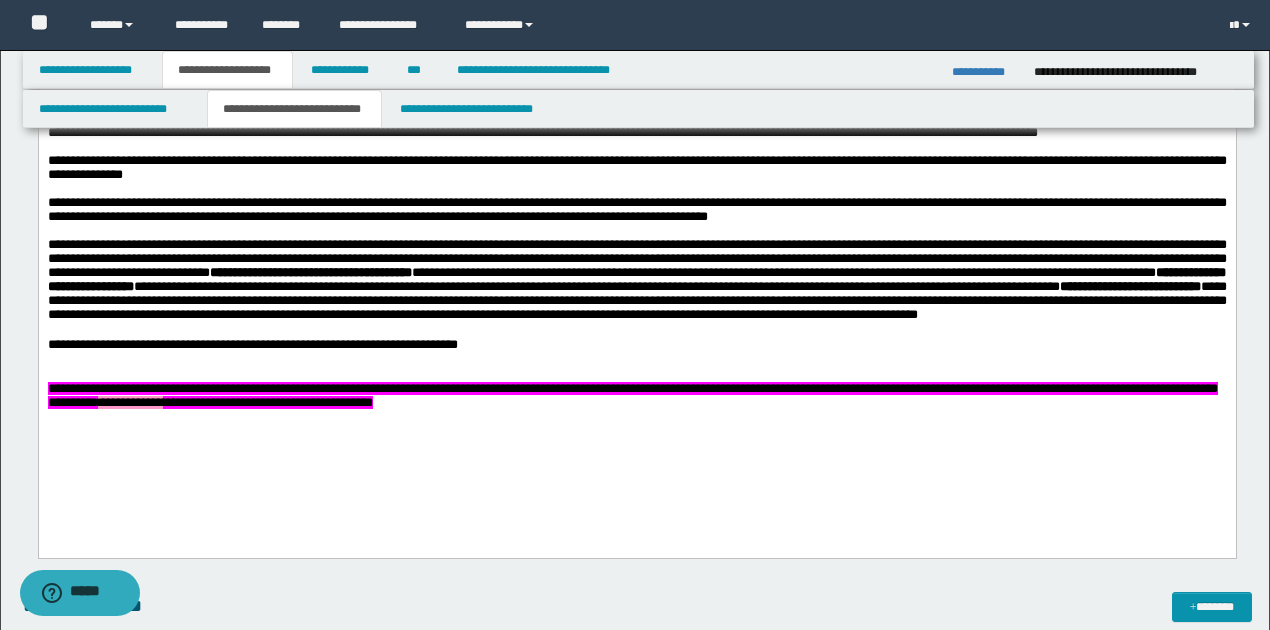 click on "**********" at bounding box center [985, 72] 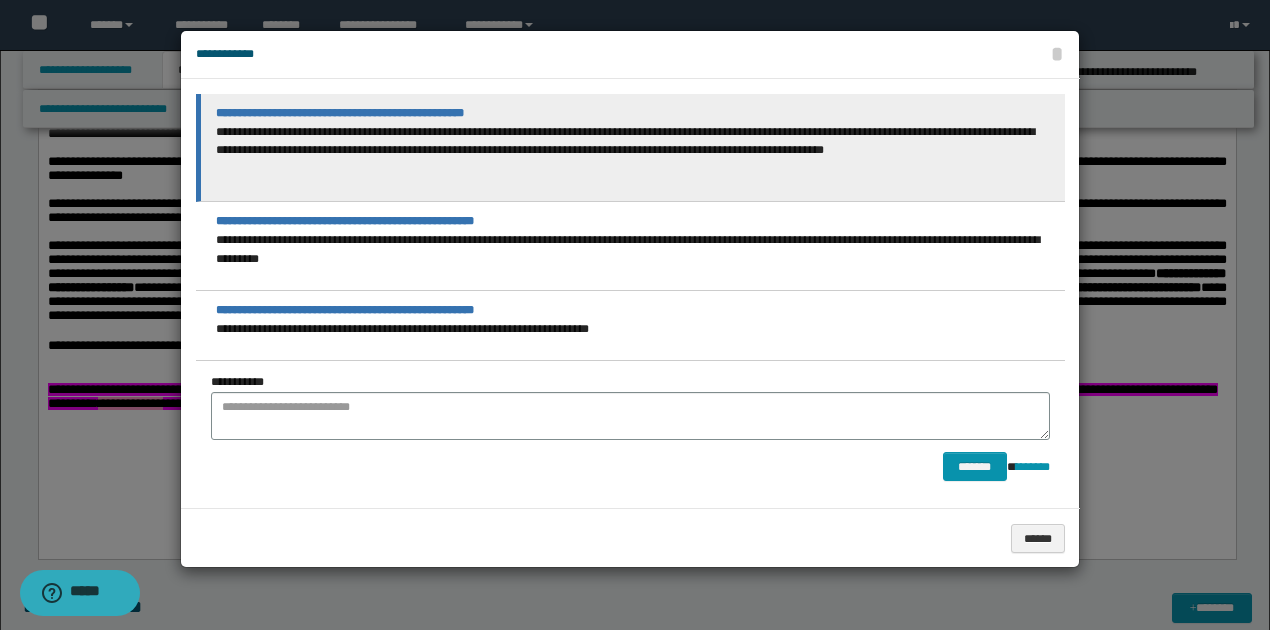 scroll, scrollTop: 666, scrollLeft: 0, axis: vertical 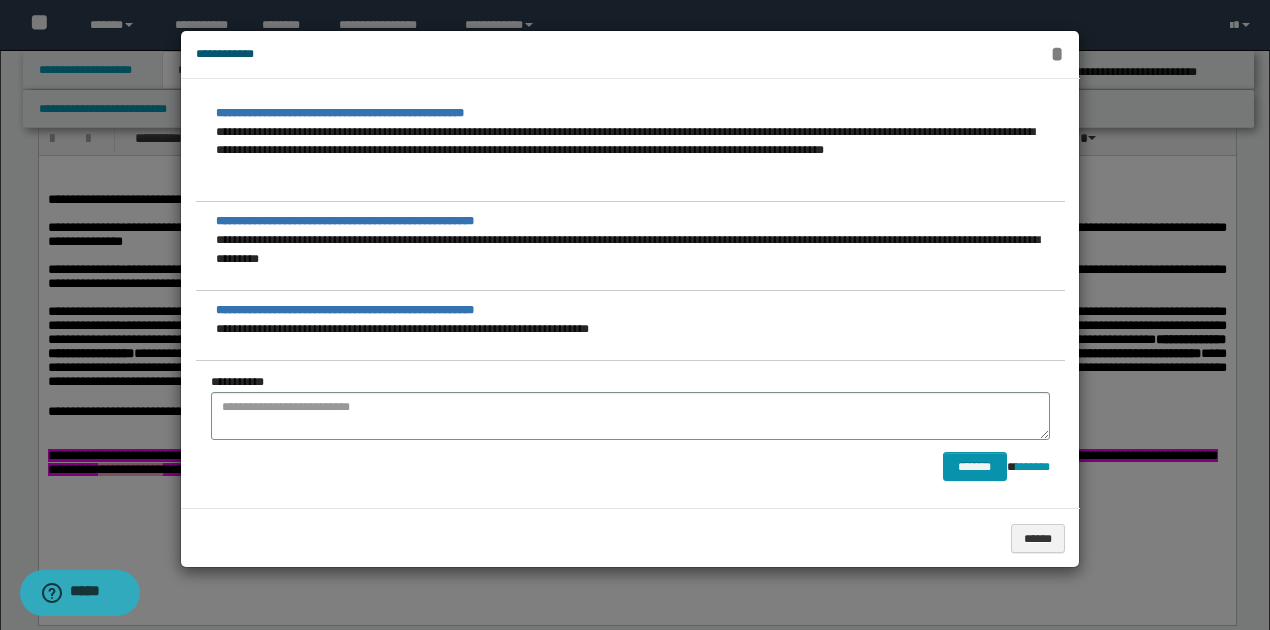 click on "*" at bounding box center [1057, 54] 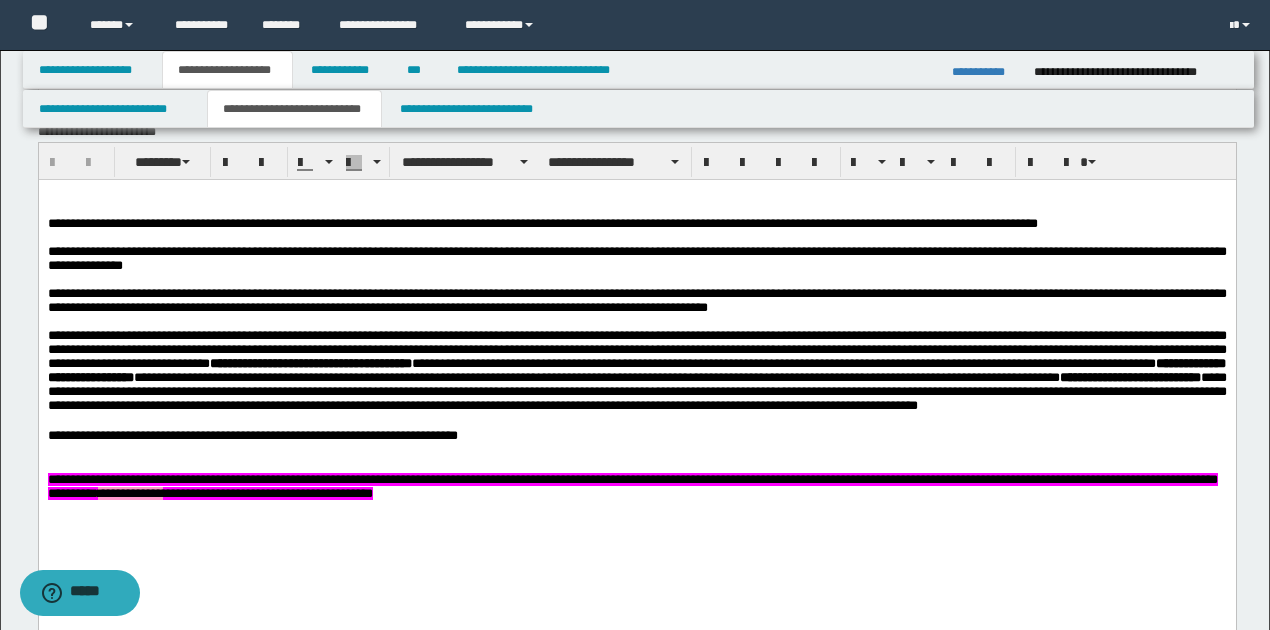 scroll, scrollTop: 666, scrollLeft: 0, axis: vertical 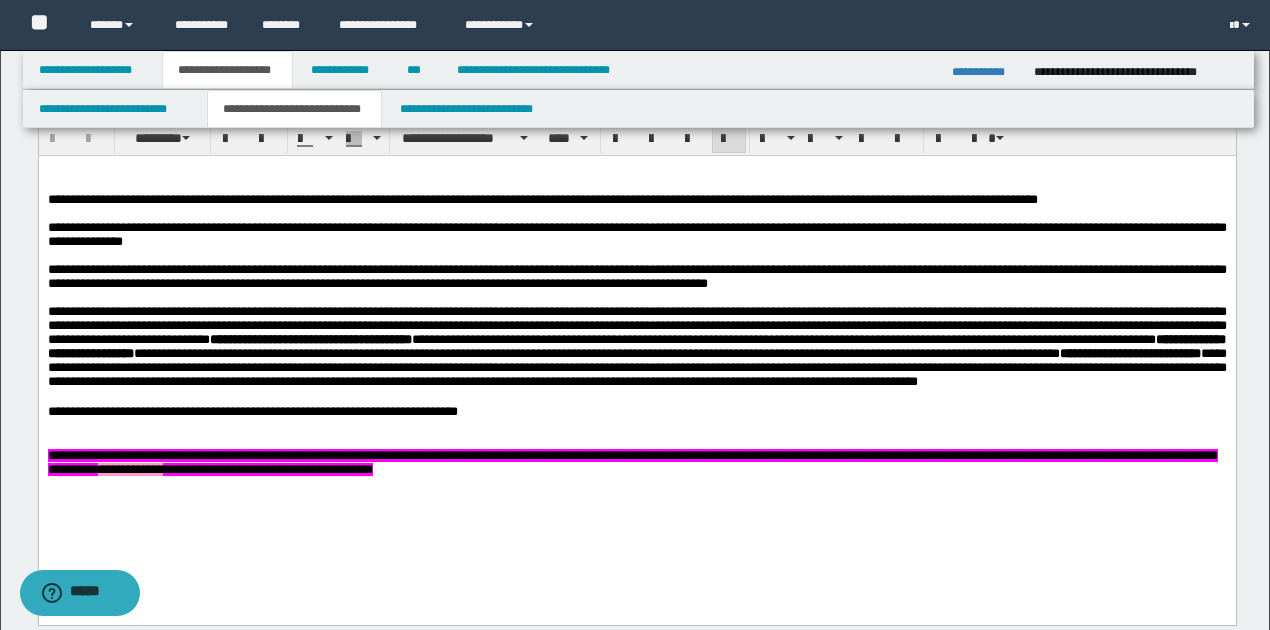 click on "**********" at bounding box center [636, 346] 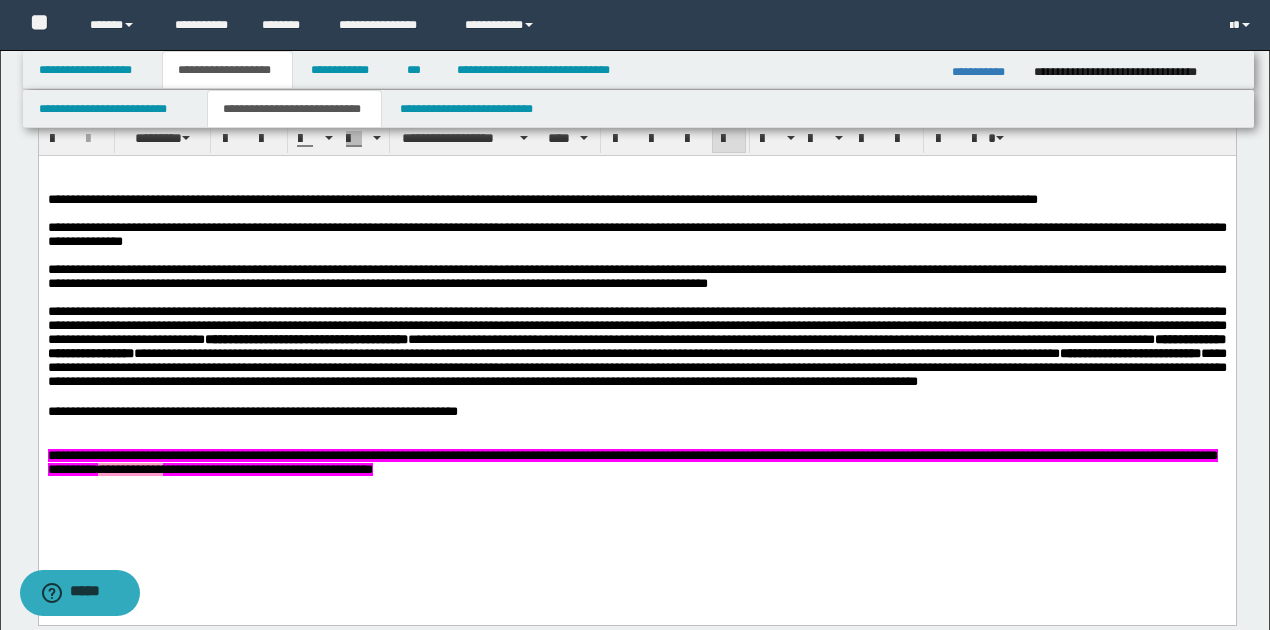 click on "**********" at bounding box center (636, 346) 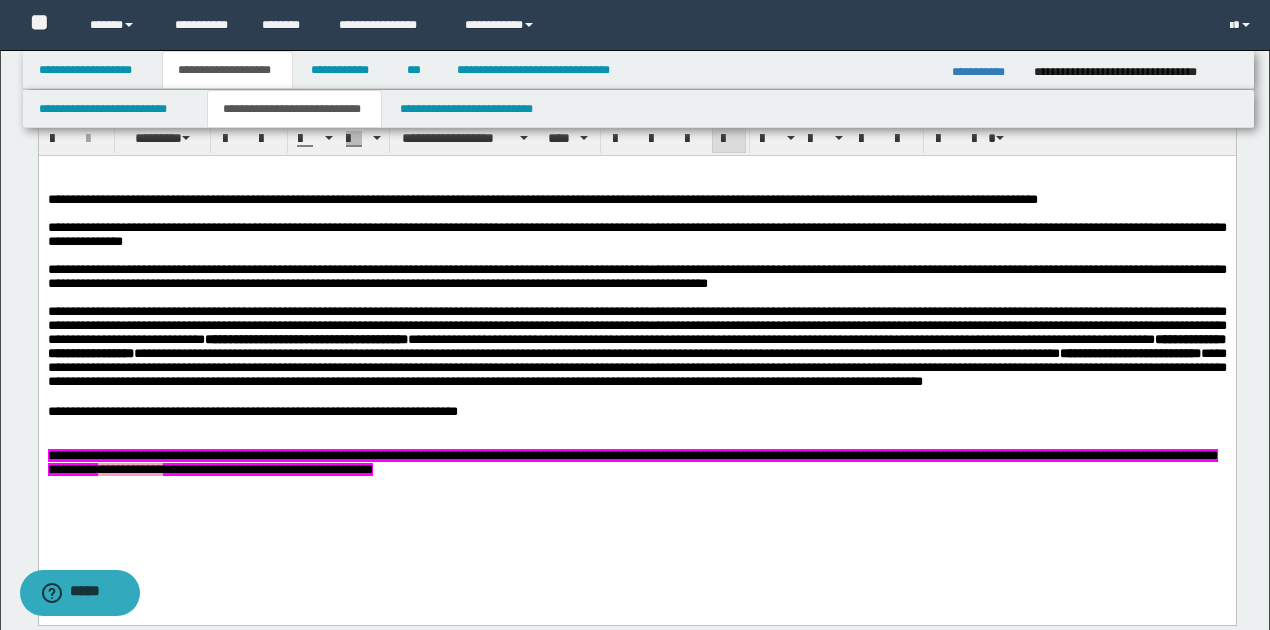 click on "**********" at bounding box center [636, 346] 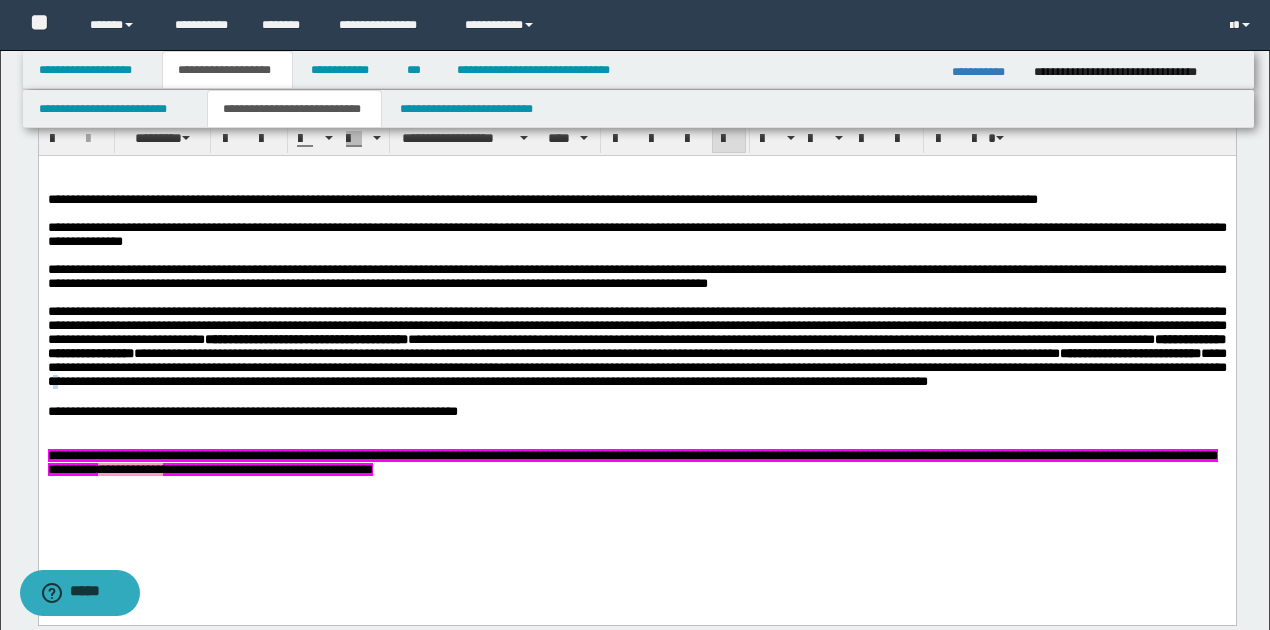 click on "**********" at bounding box center [636, 346] 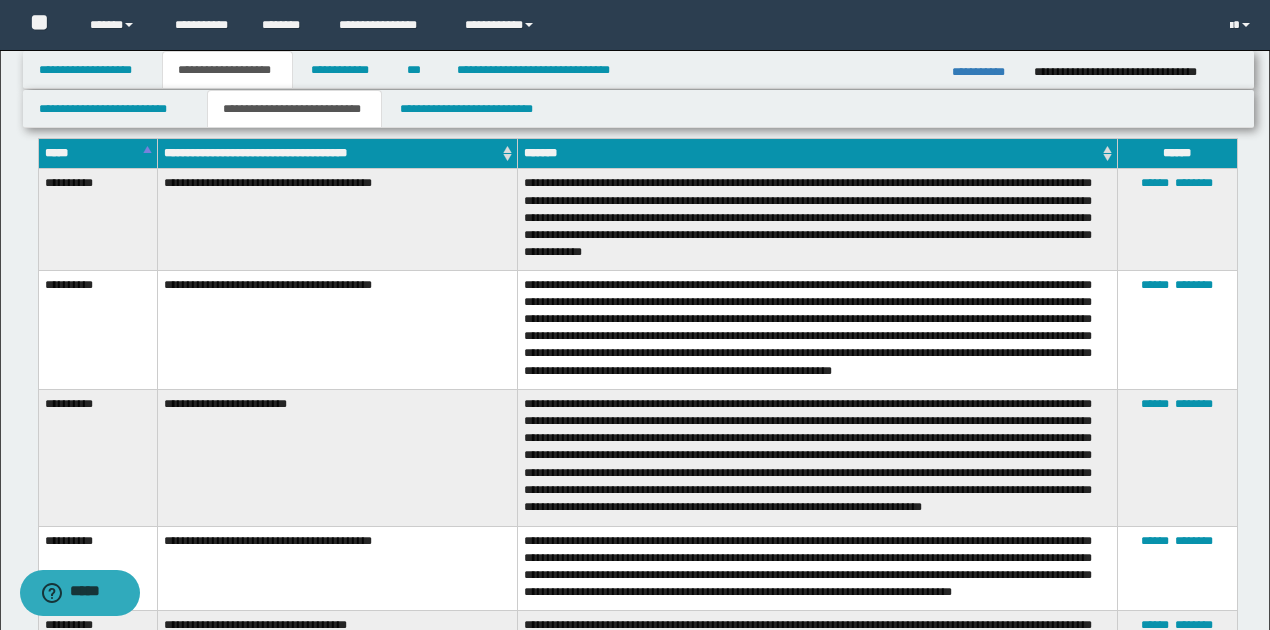 scroll, scrollTop: 1333, scrollLeft: 0, axis: vertical 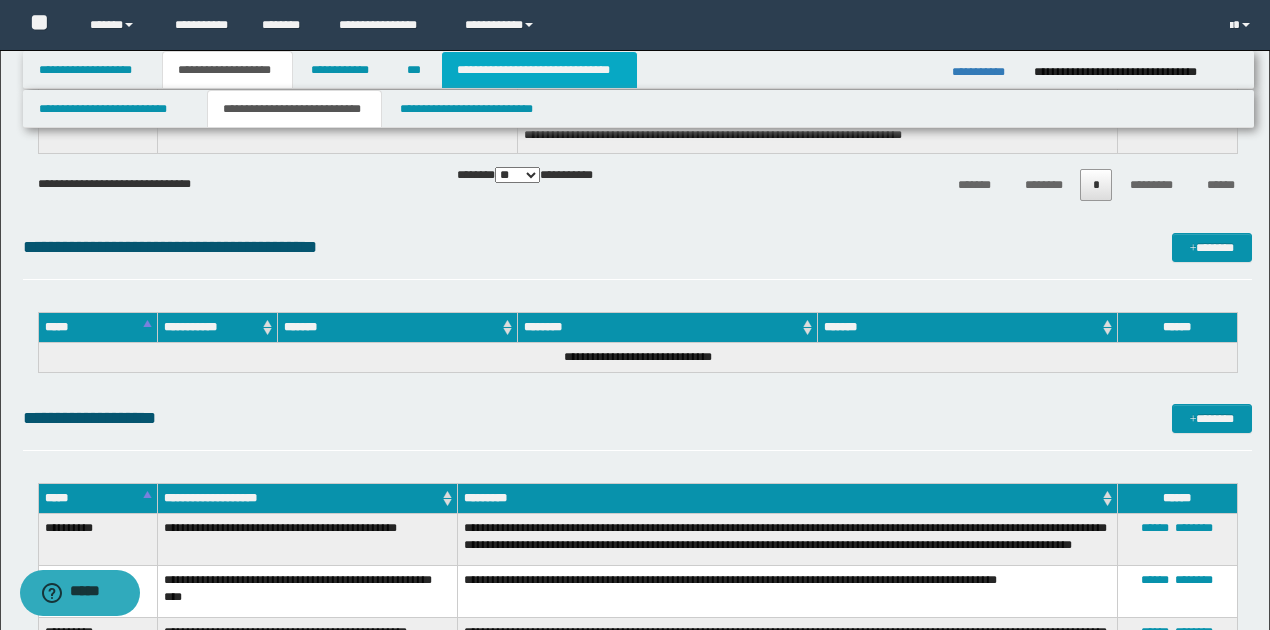 click on "**********" at bounding box center (539, 70) 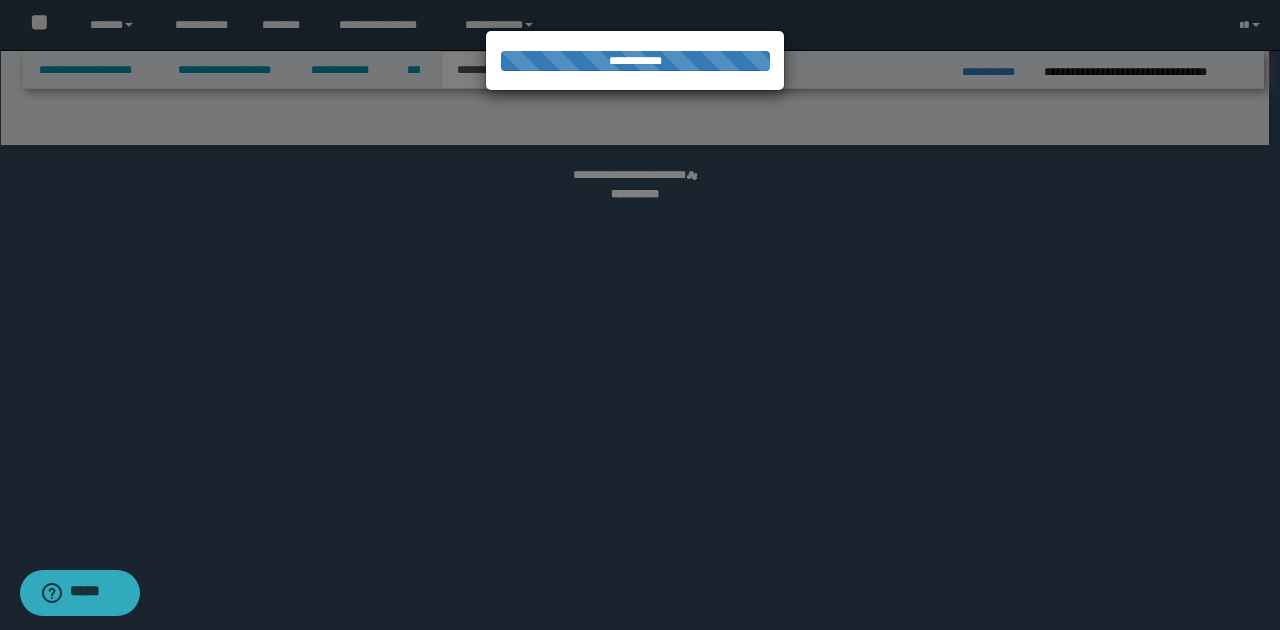 select on "*" 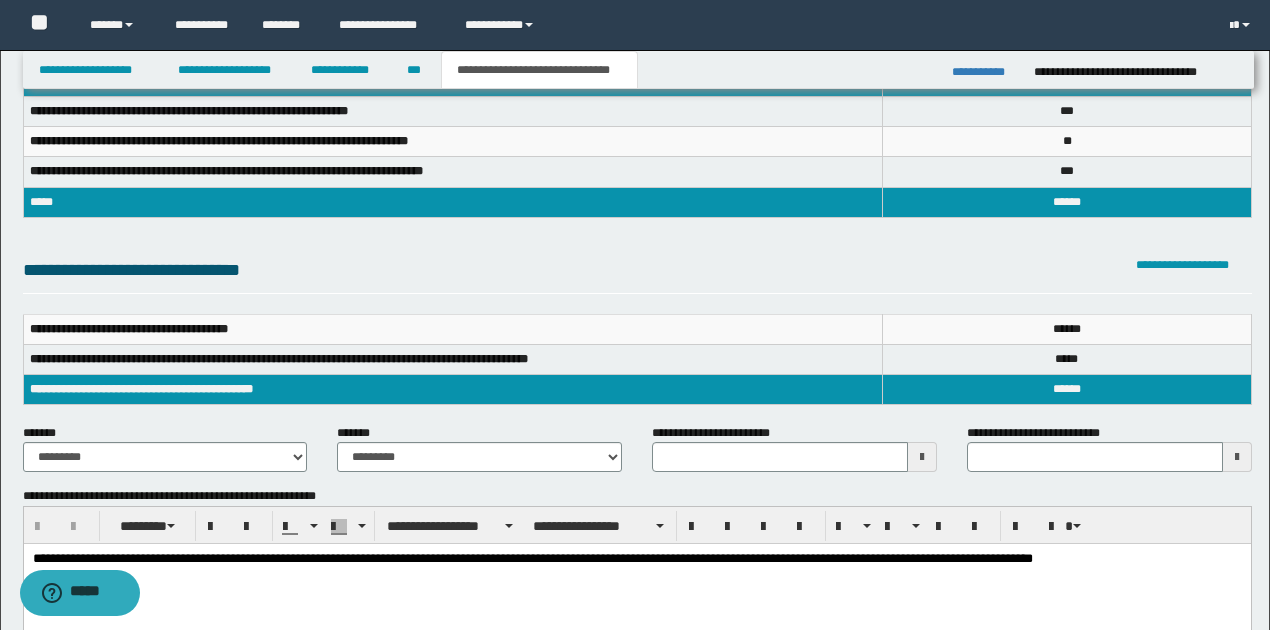 scroll, scrollTop: 0, scrollLeft: 0, axis: both 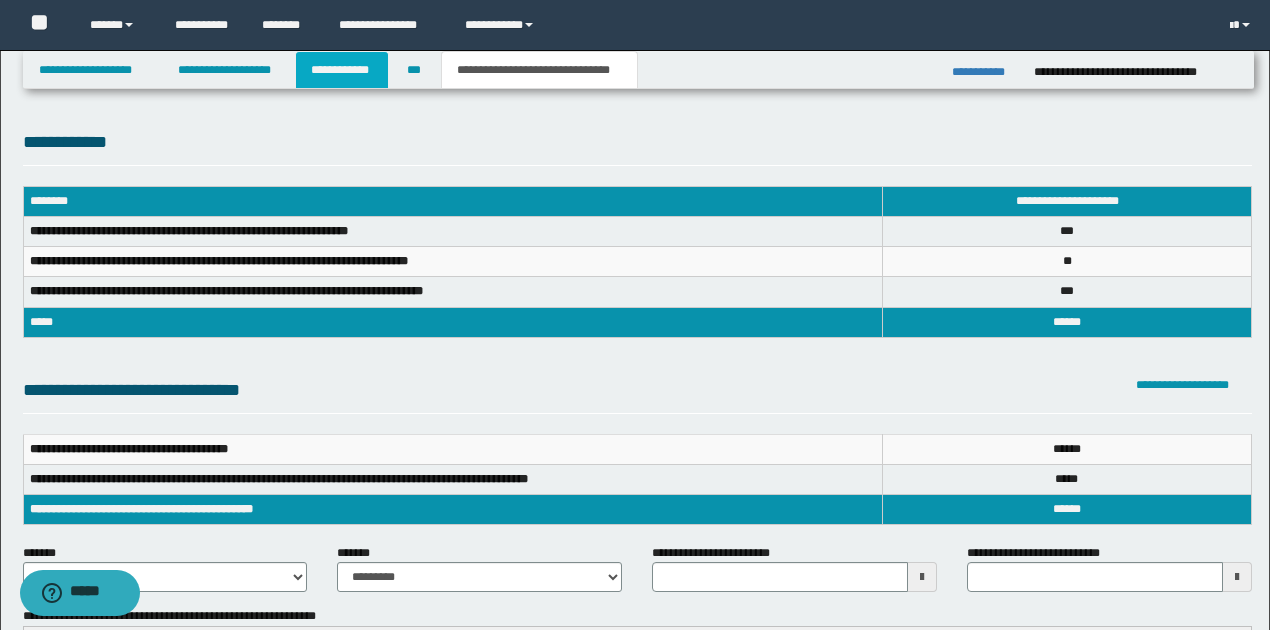 click on "**********" at bounding box center [342, 70] 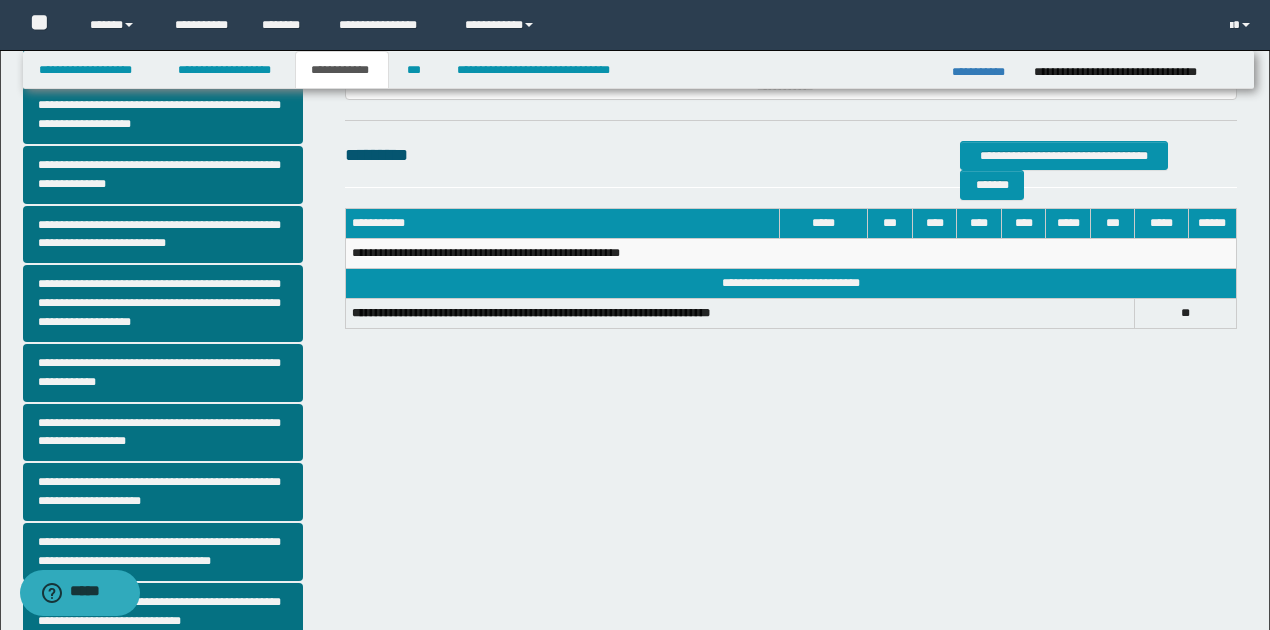 scroll, scrollTop: 385, scrollLeft: 0, axis: vertical 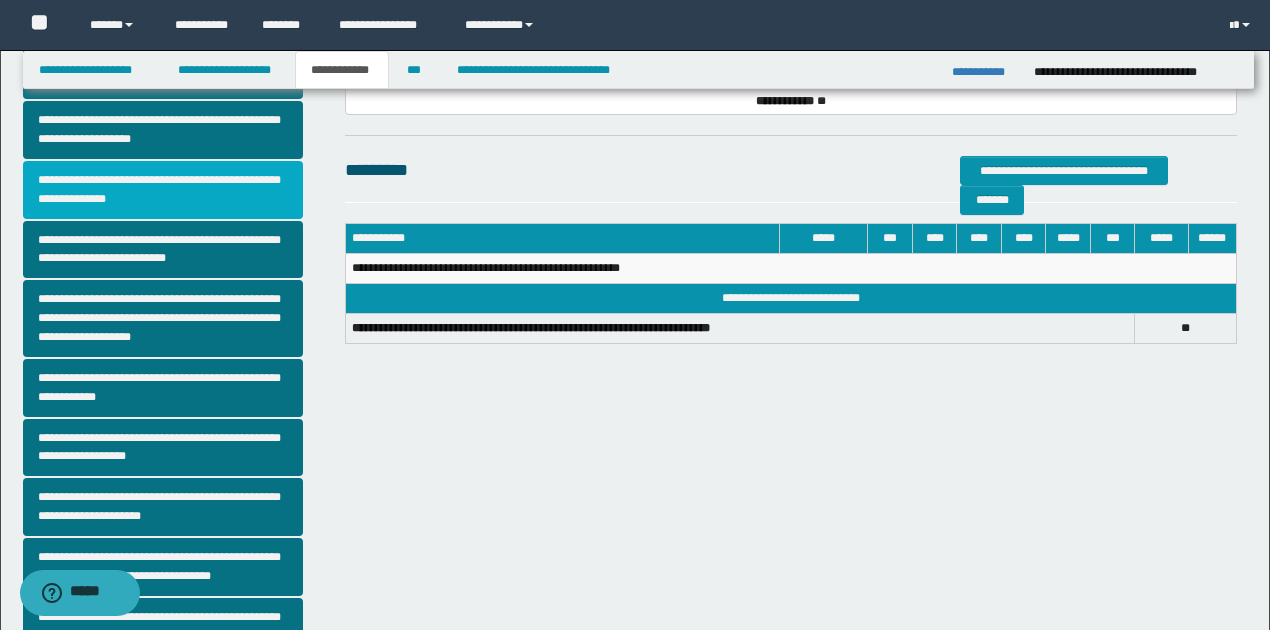click on "**********" at bounding box center [163, 190] 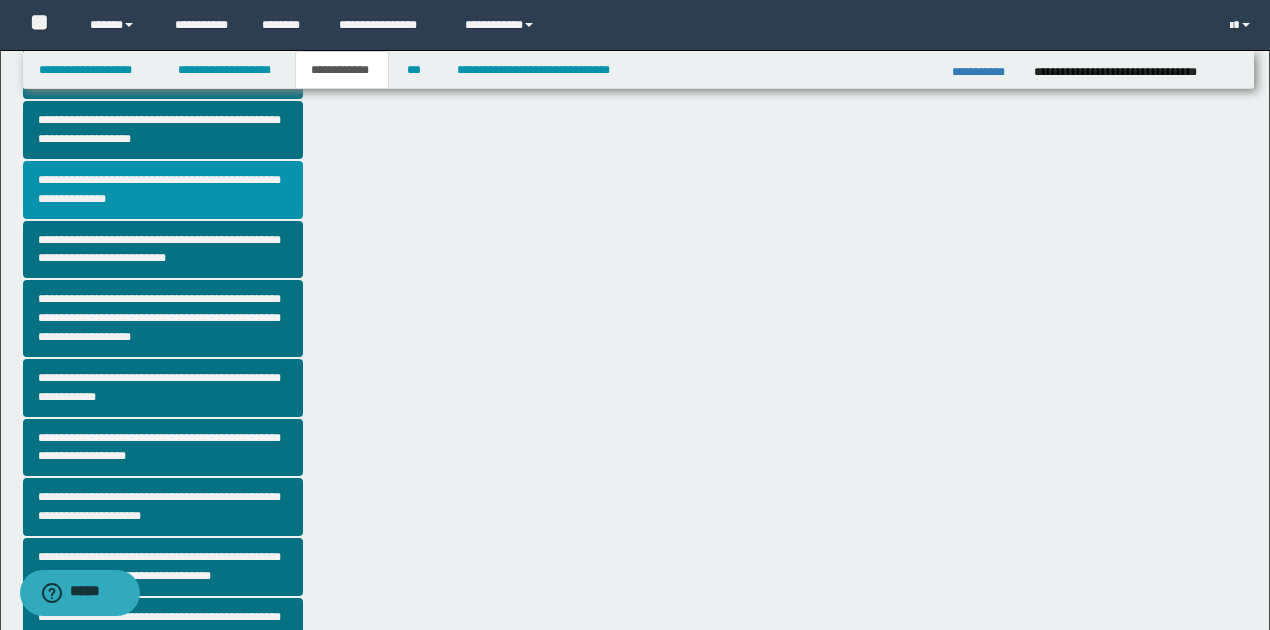 scroll, scrollTop: 0, scrollLeft: 0, axis: both 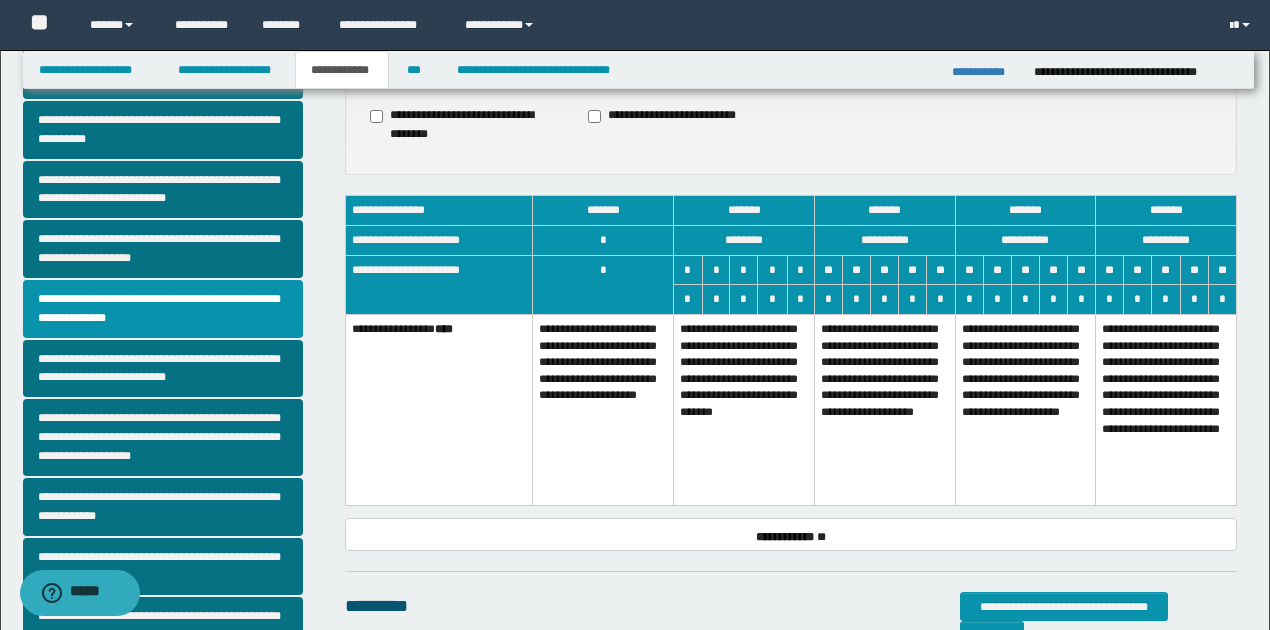 click on "**********" at bounding box center (884, 409) 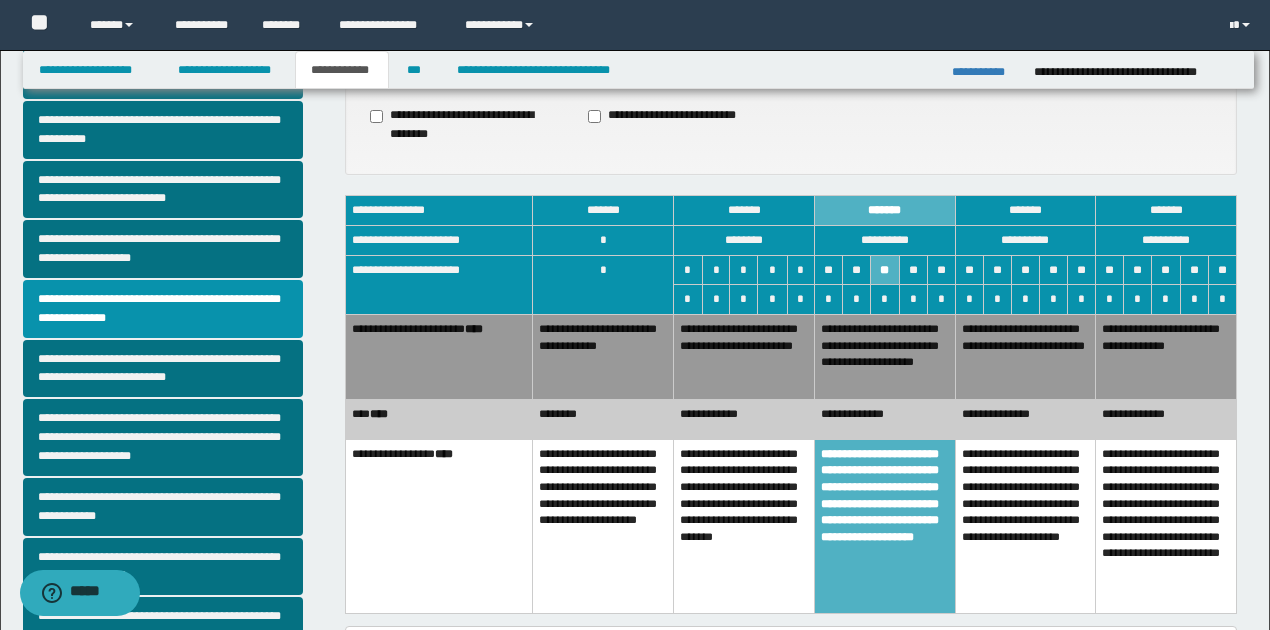 click on "**********" at bounding box center (744, 419) 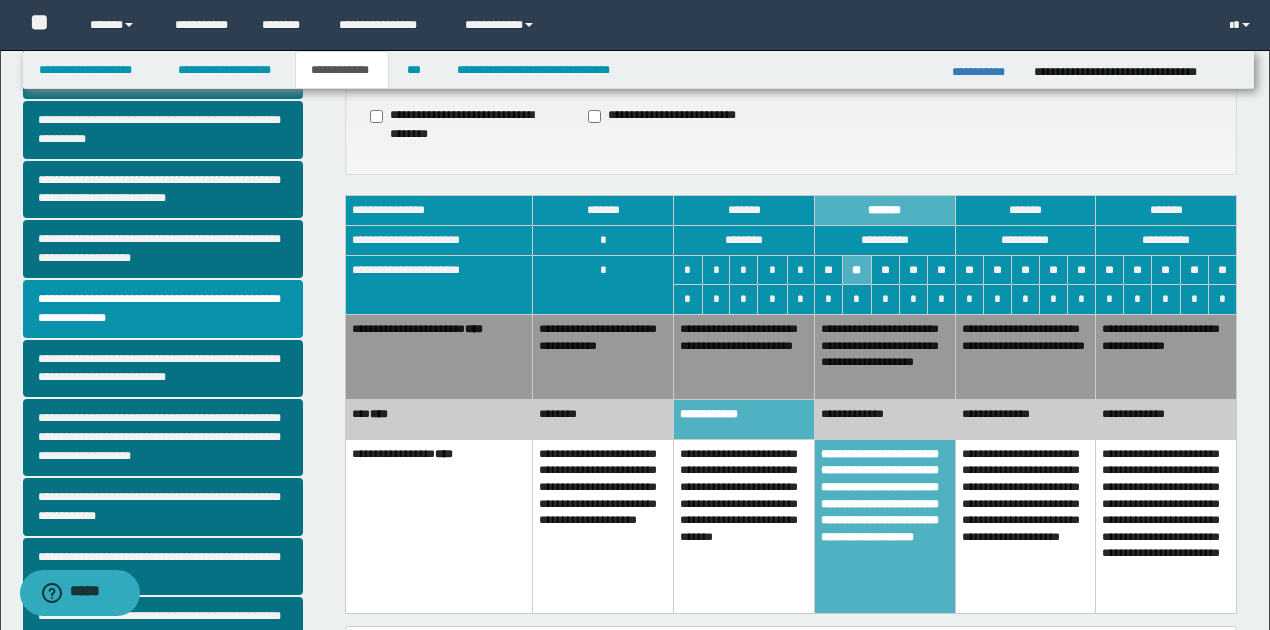 click on "**********" at bounding box center (884, 356) 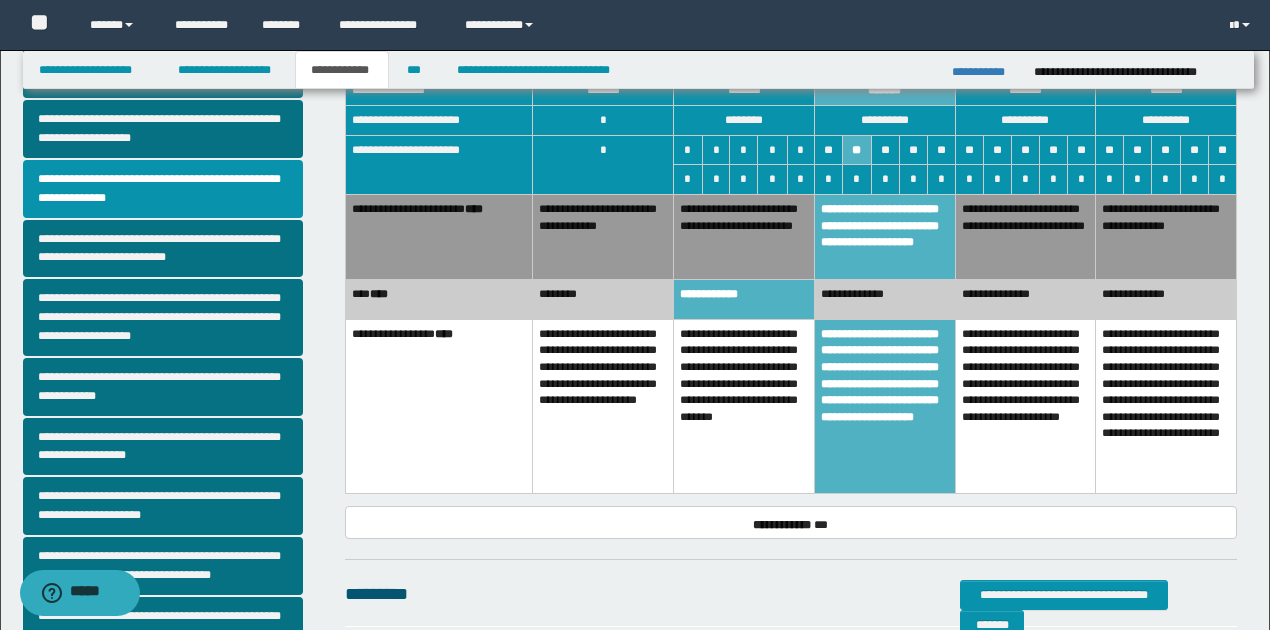 scroll, scrollTop: 397, scrollLeft: 0, axis: vertical 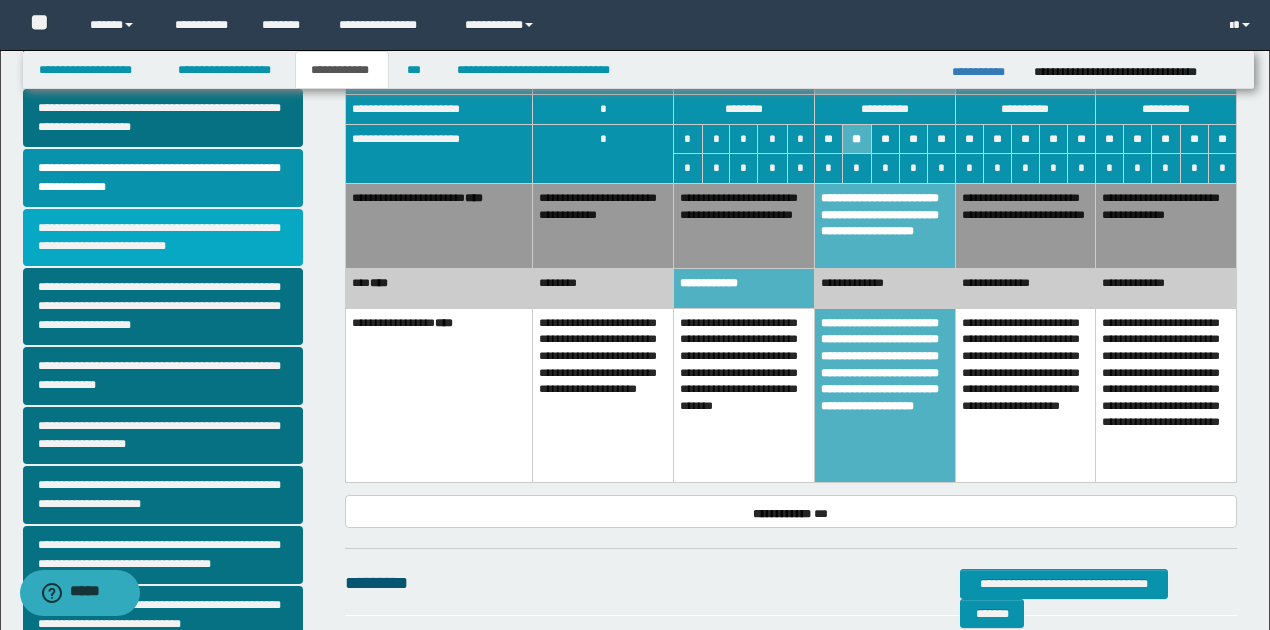 click on "**********" at bounding box center (163, 238) 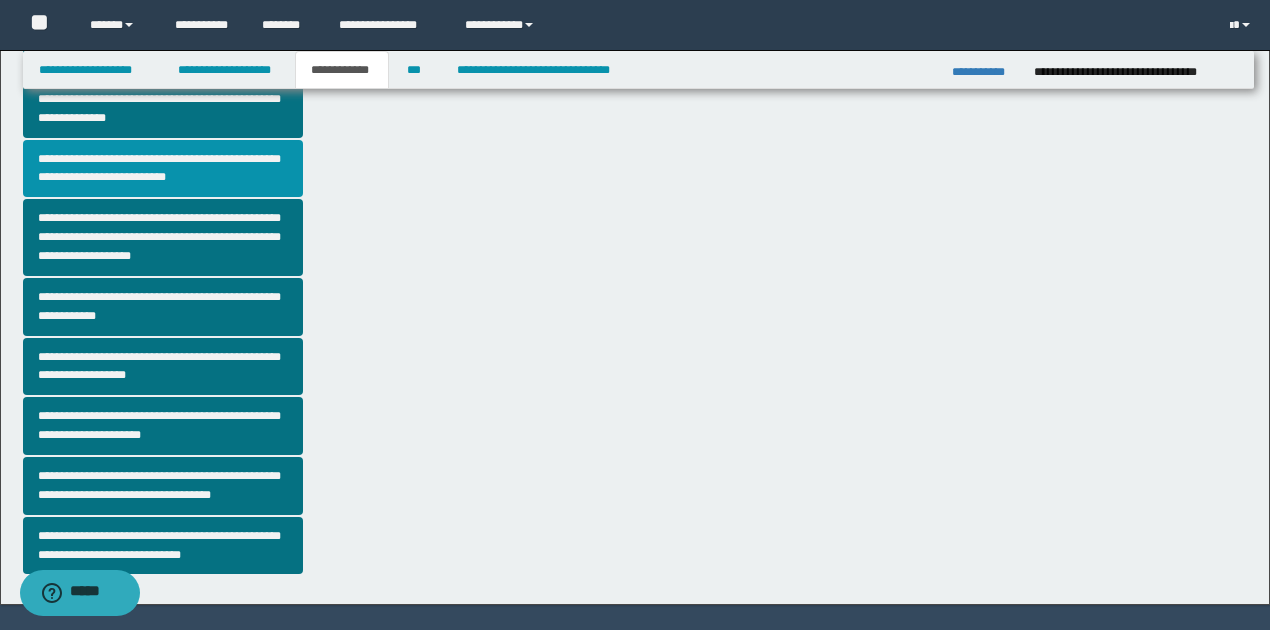 scroll, scrollTop: 518, scrollLeft: 0, axis: vertical 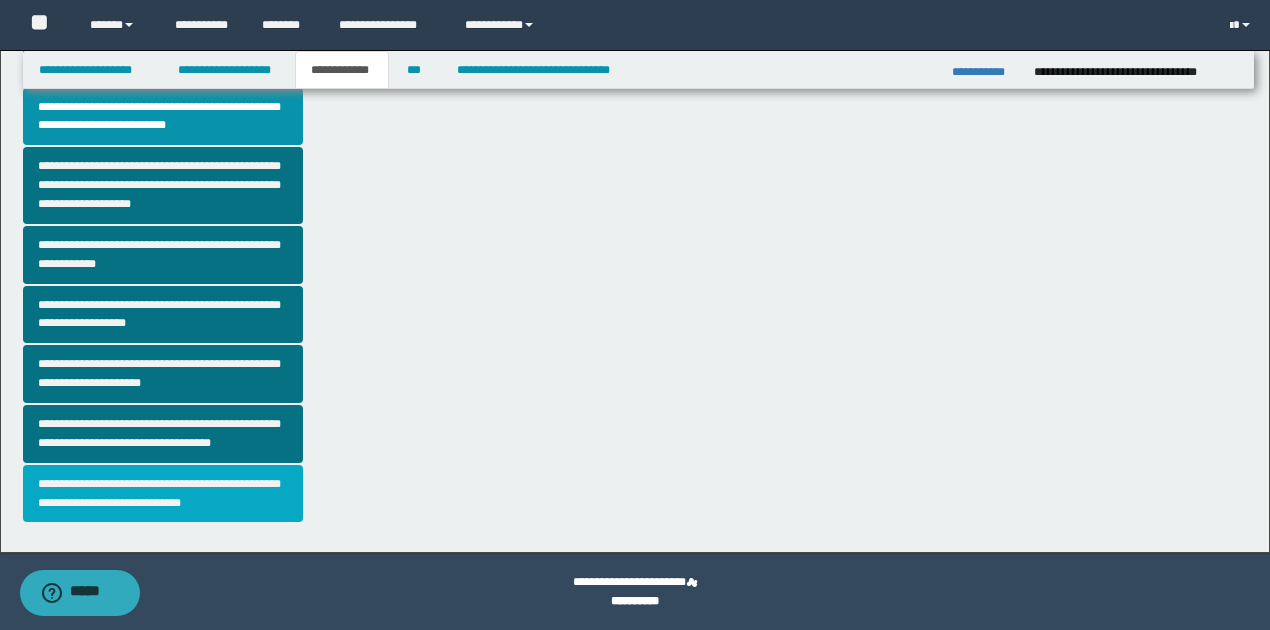 click on "**********" at bounding box center (163, 494) 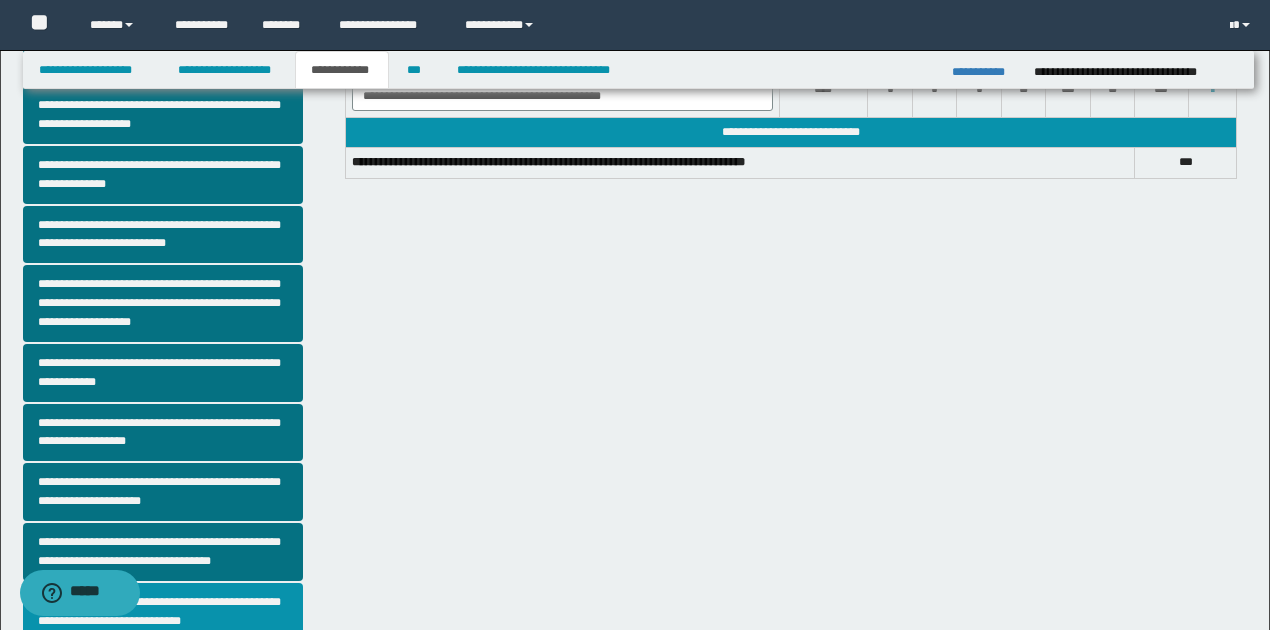 scroll, scrollTop: 466, scrollLeft: 0, axis: vertical 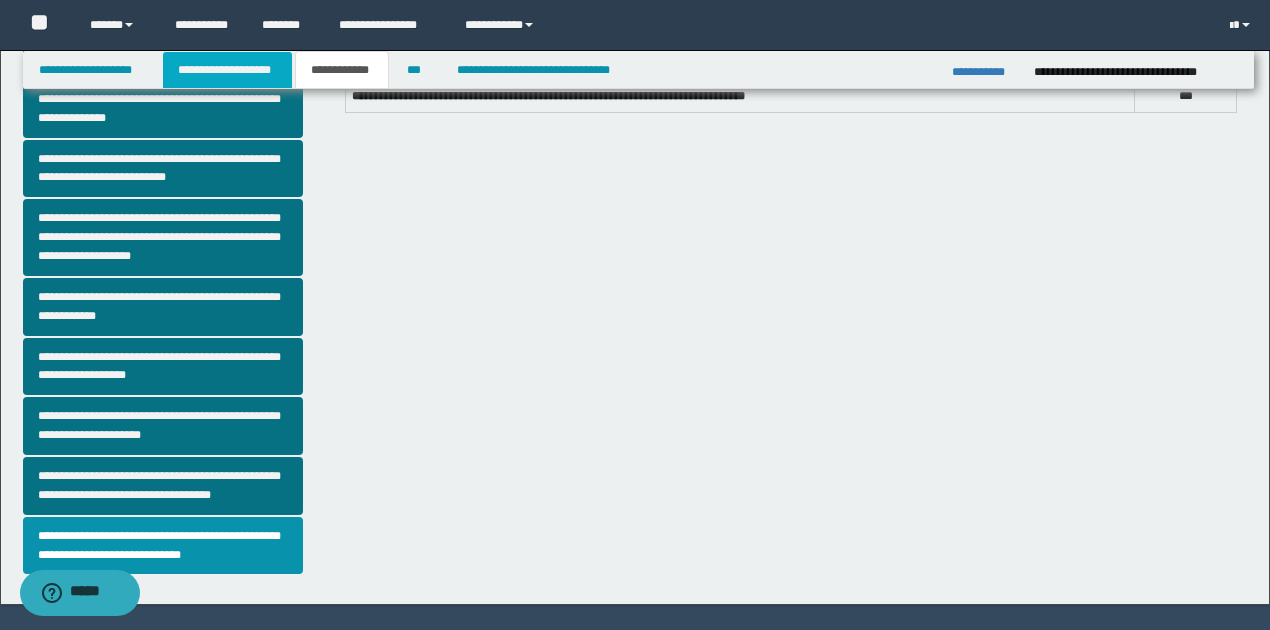 click on "**********" at bounding box center [227, 70] 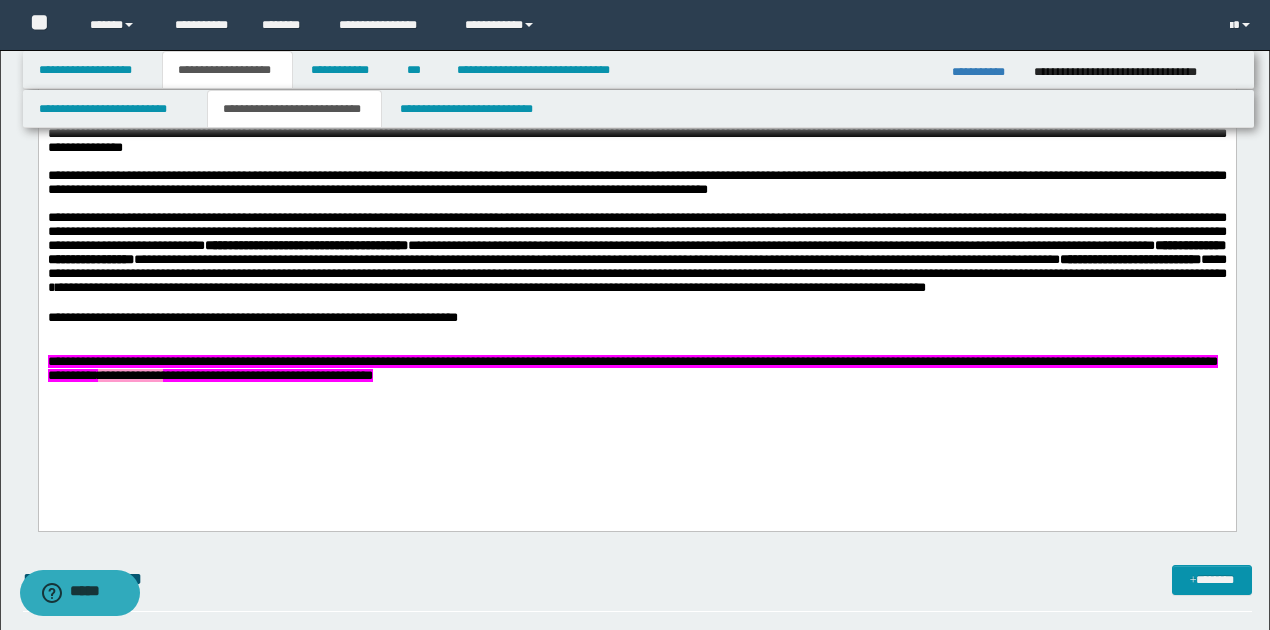 scroll, scrollTop: 764, scrollLeft: 0, axis: vertical 